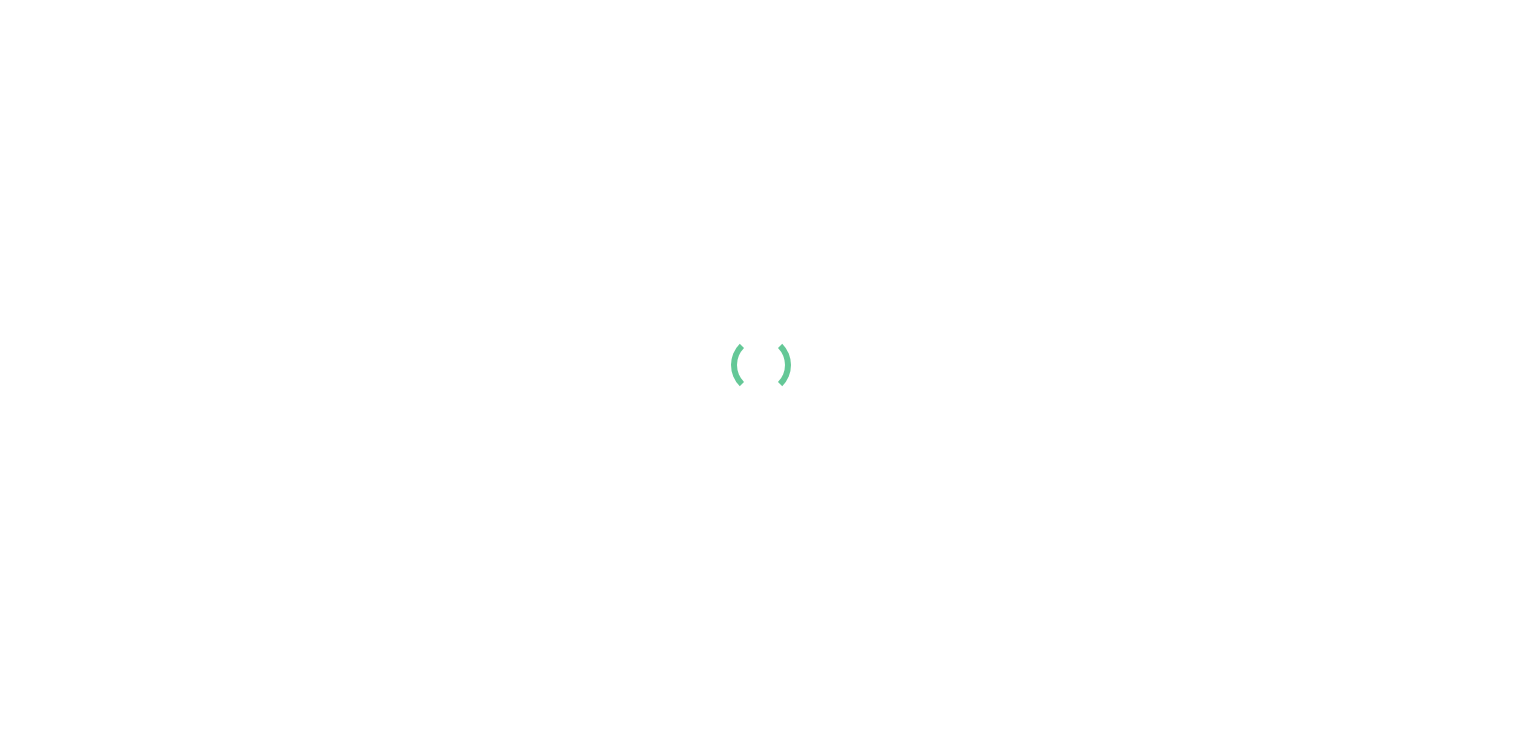 scroll, scrollTop: 0, scrollLeft: 0, axis: both 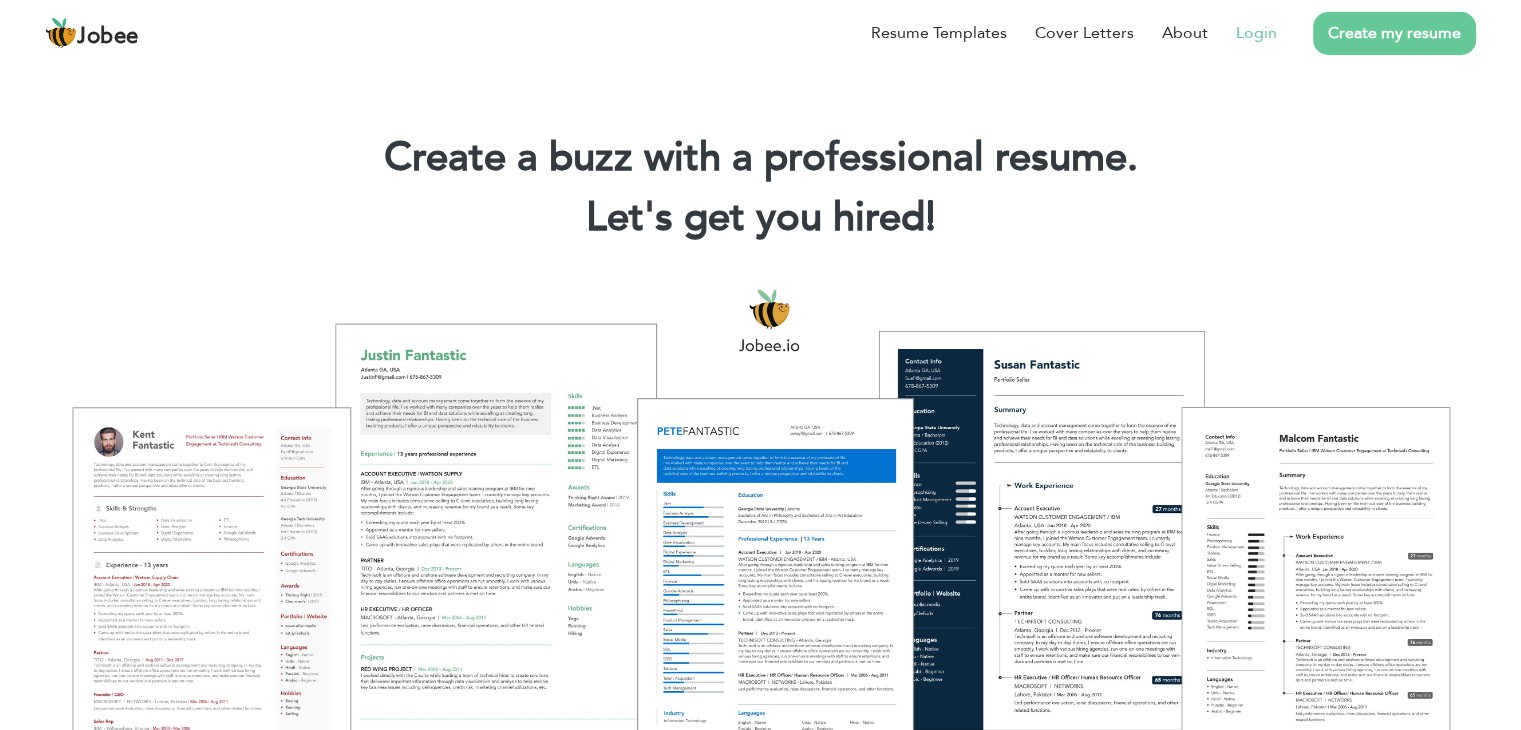 click on "Login" at bounding box center (1256, 33) 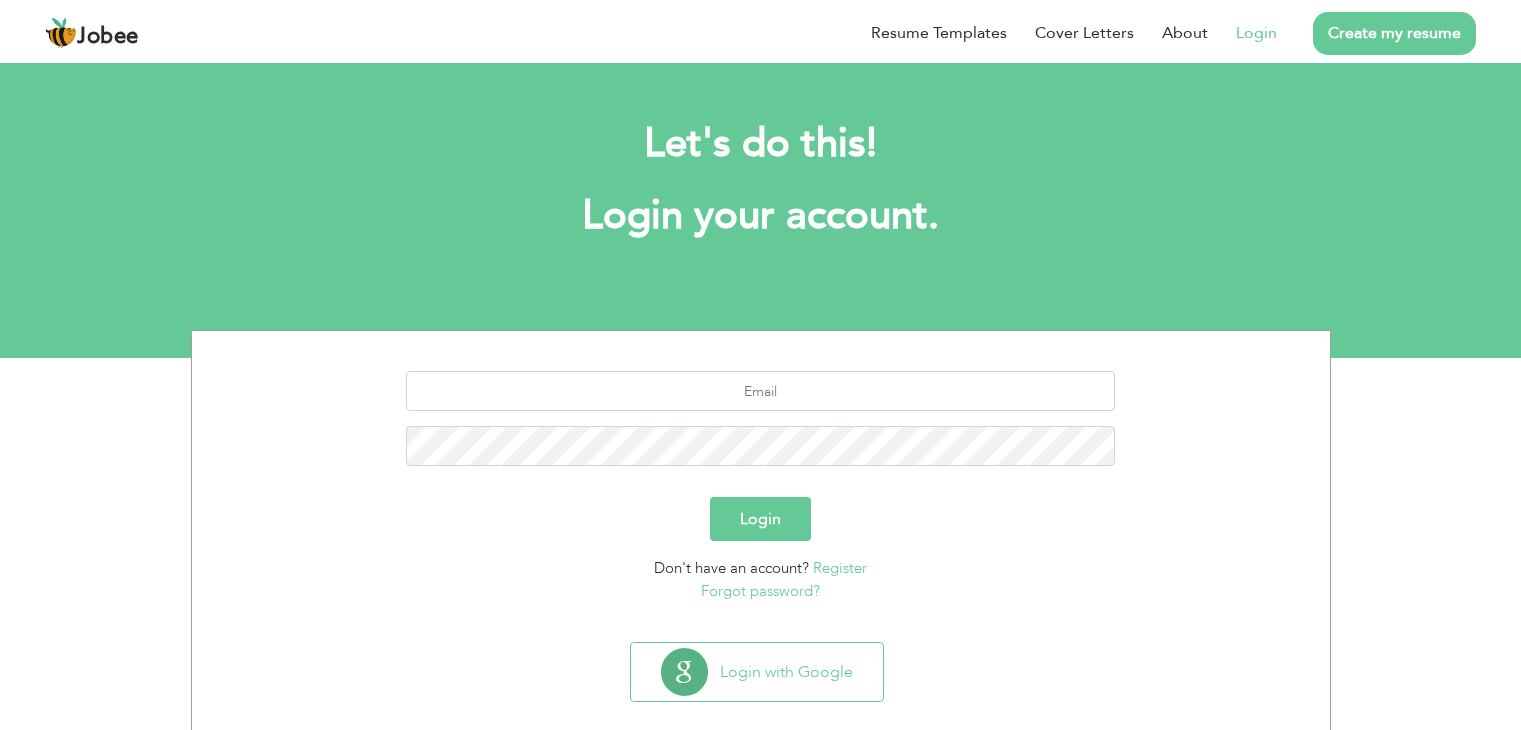 scroll, scrollTop: 0, scrollLeft: 0, axis: both 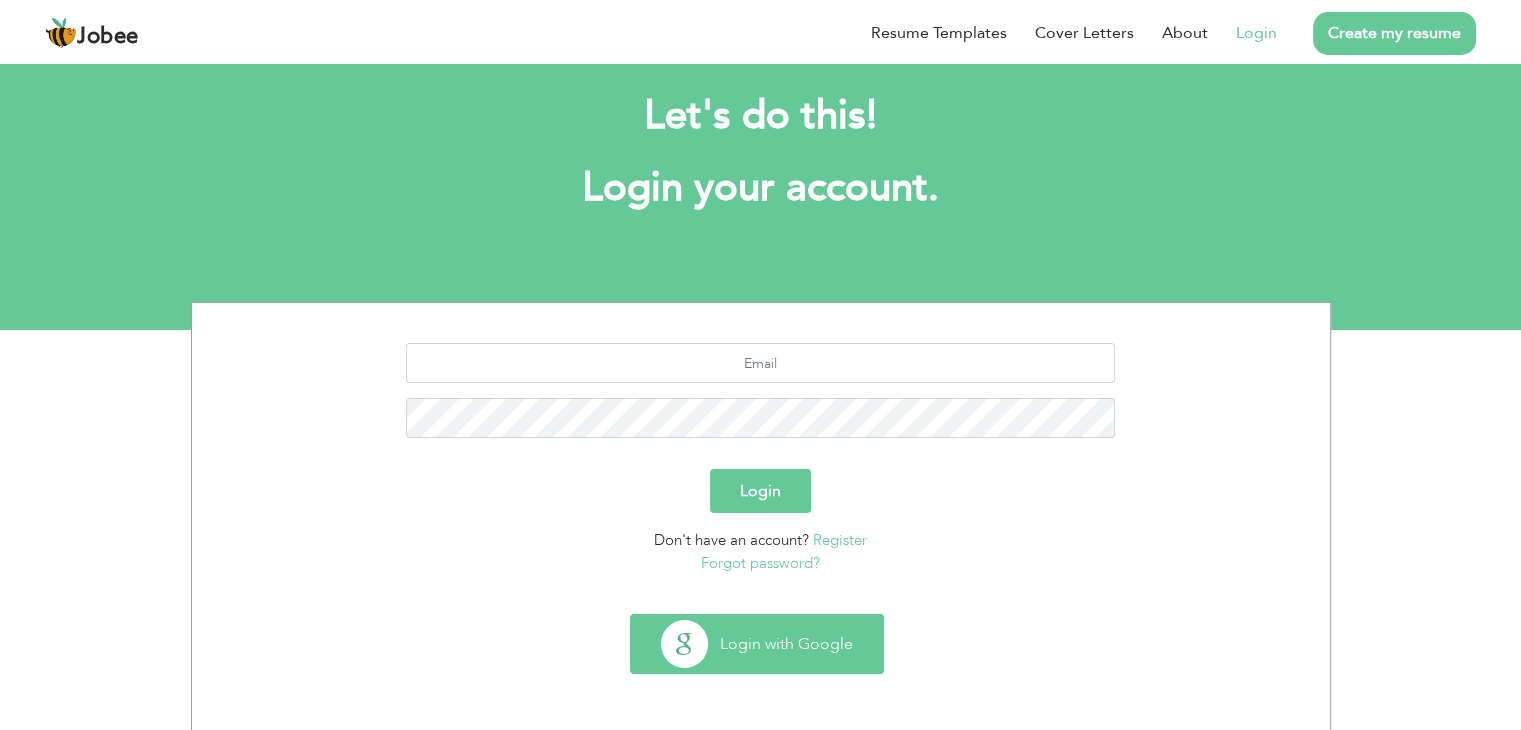 click on "Login with Google" at bounding box center (757, 644) 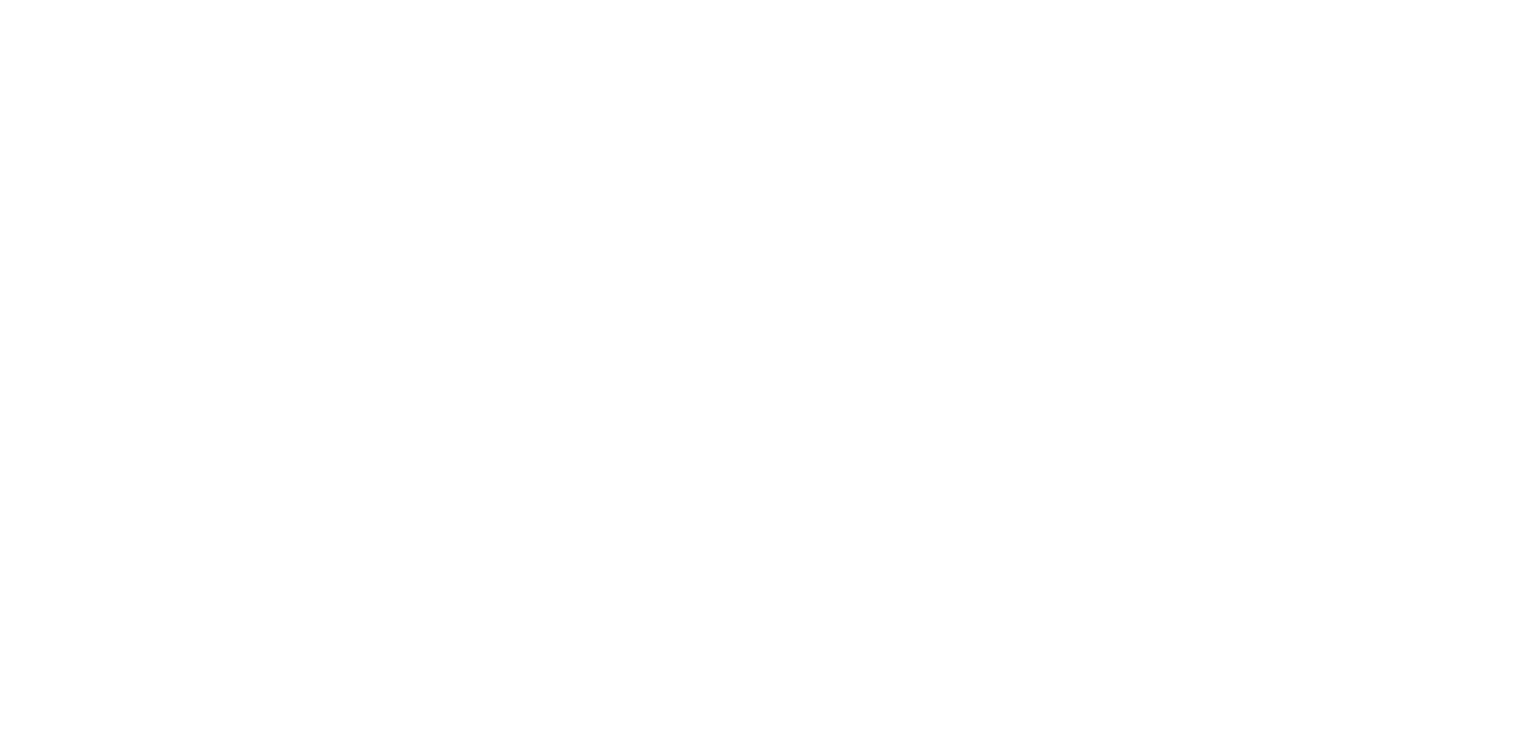scroll, scrollTop: 0, scrollLeft: 0, axis: both 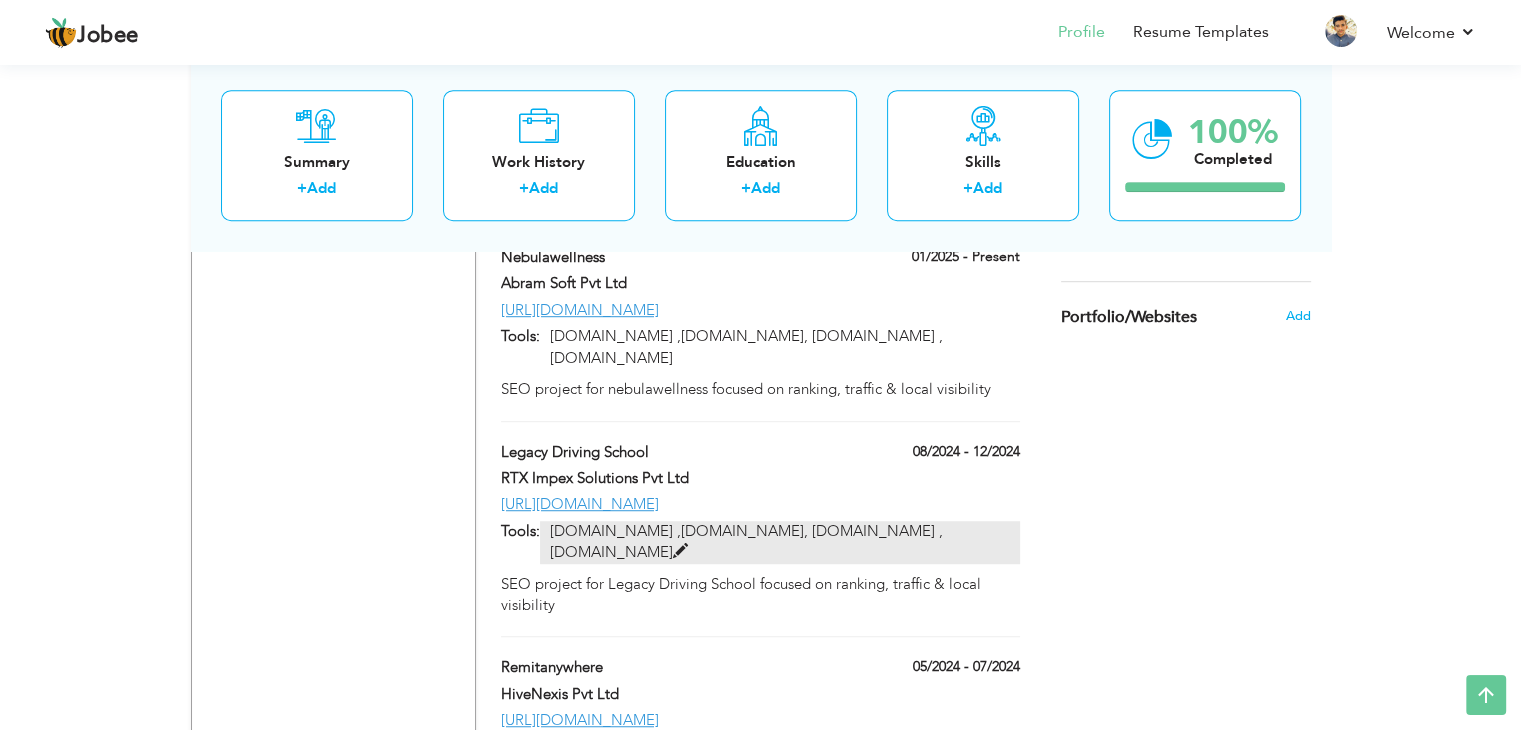 click at bounding box center (680, 551) 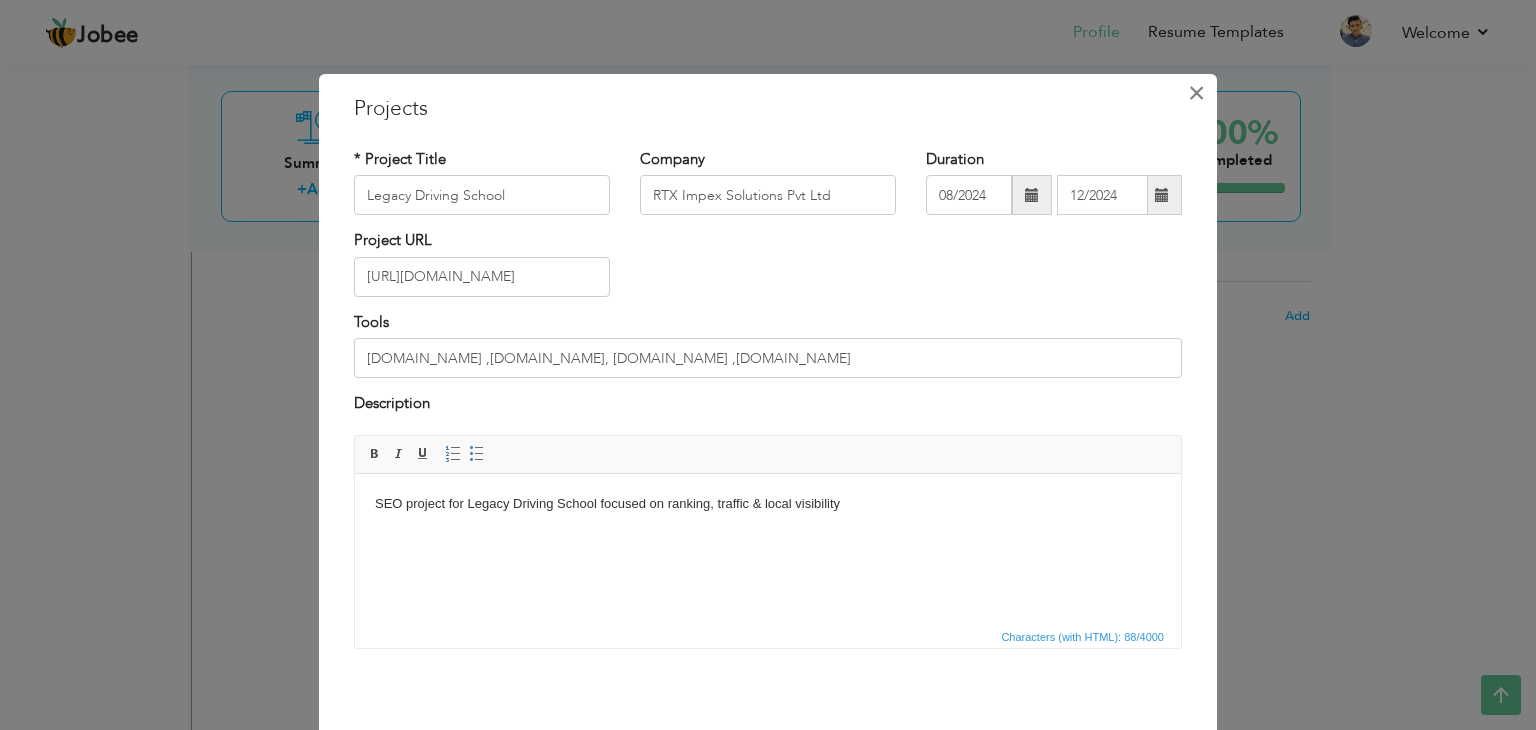 click on "×" at bounding box center [1196, 93] 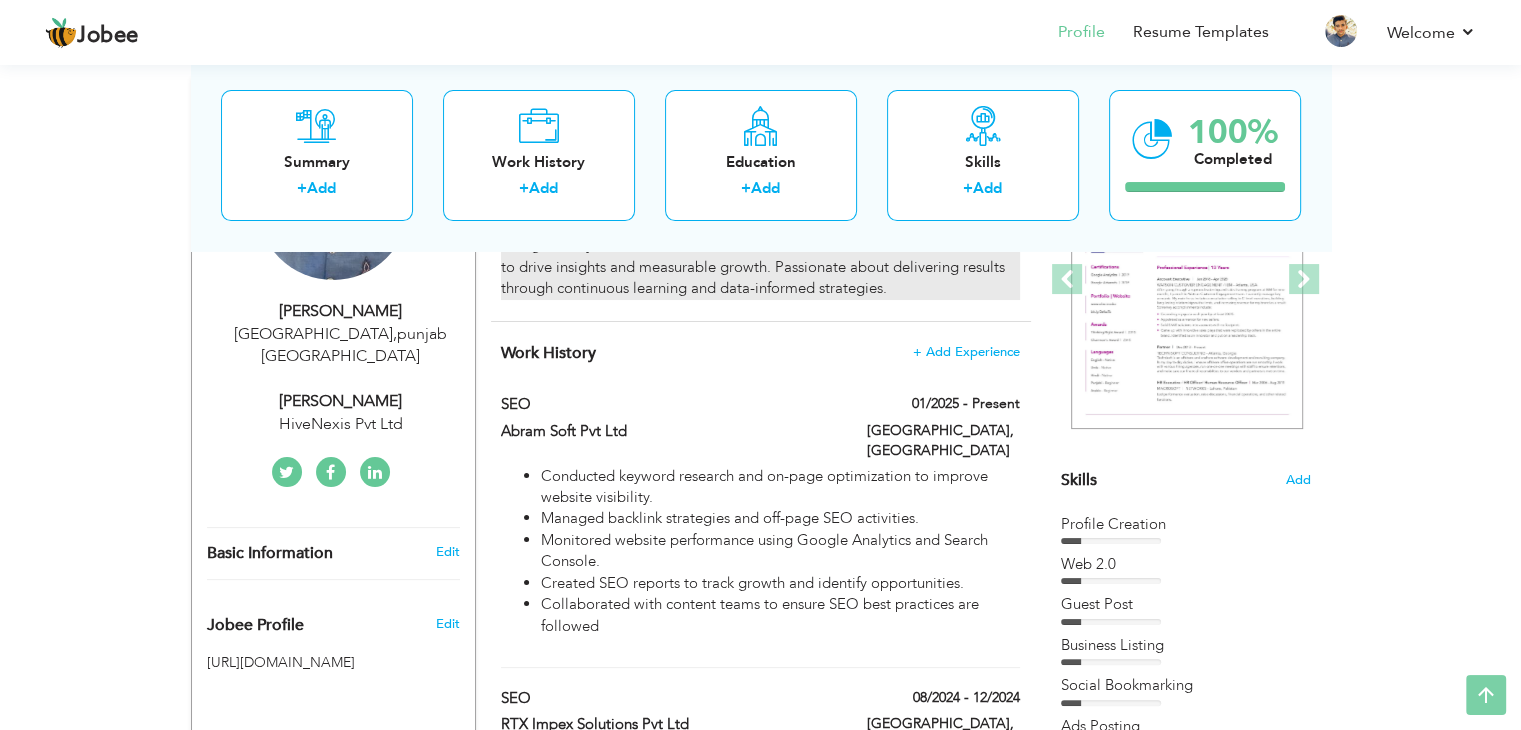 scroll, scrollTop: 0, scrollLeft: 0, axis: both 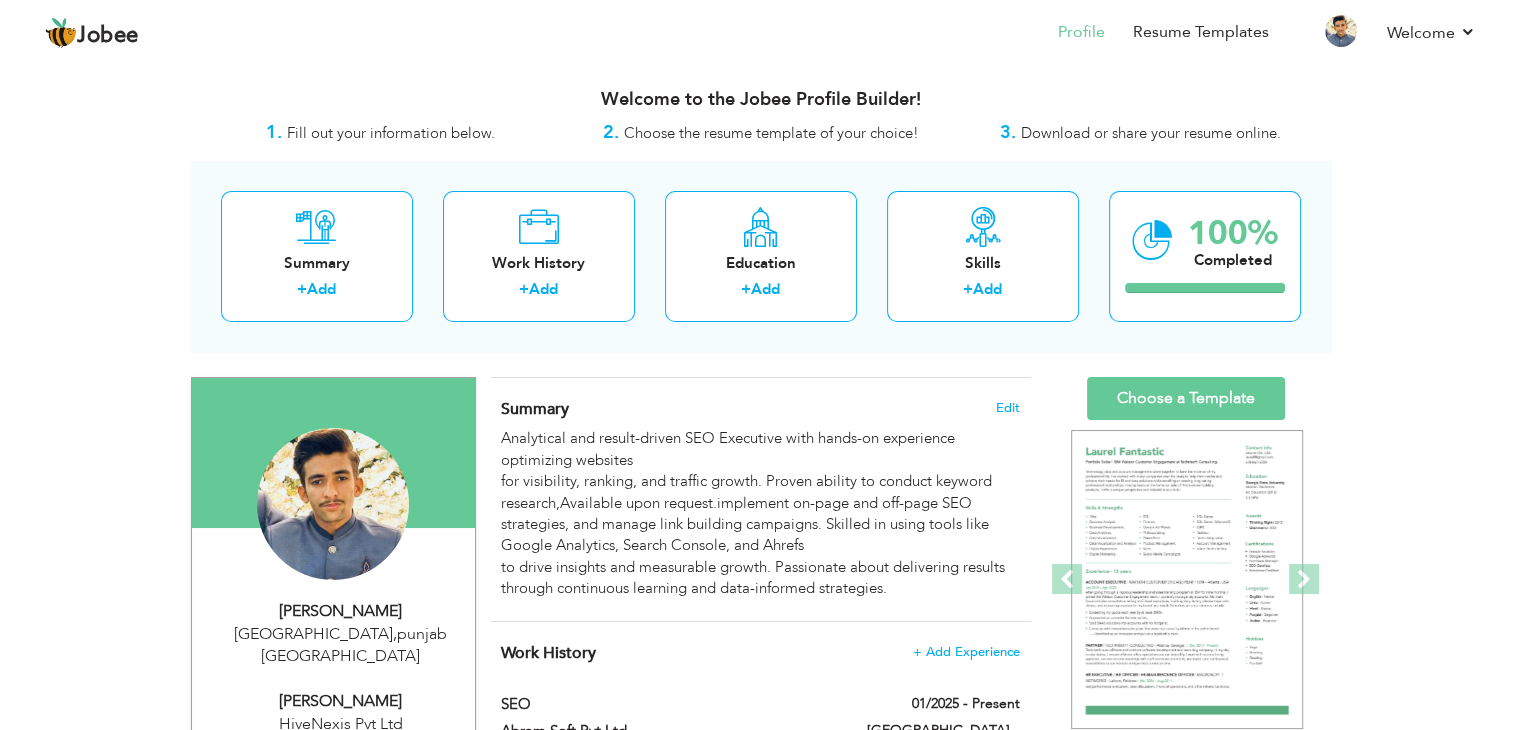 click on "Choose the resume template of your choice!" at bounding box center [771, 133] 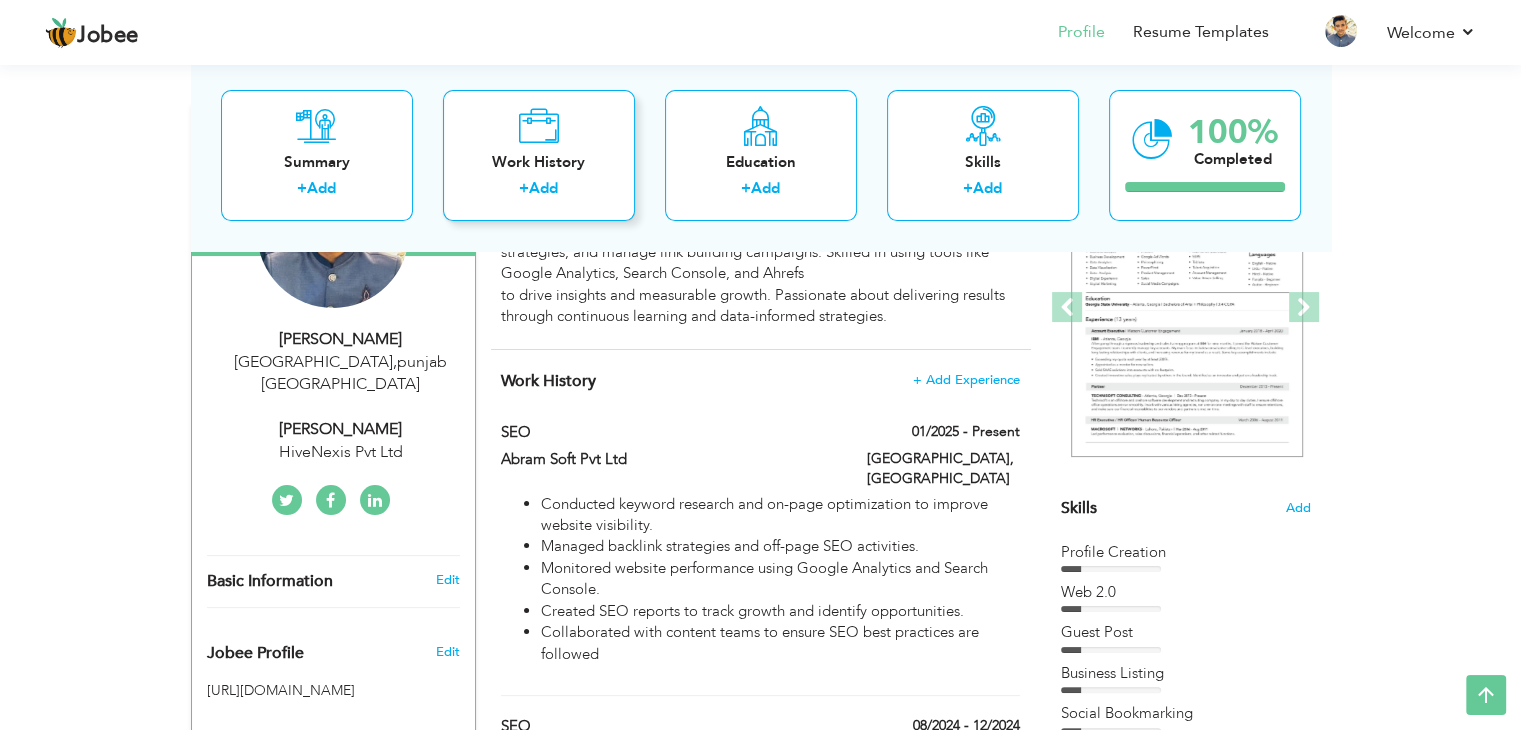 scroll, scrollTop: 0, scrollLeft: 0, axis: both 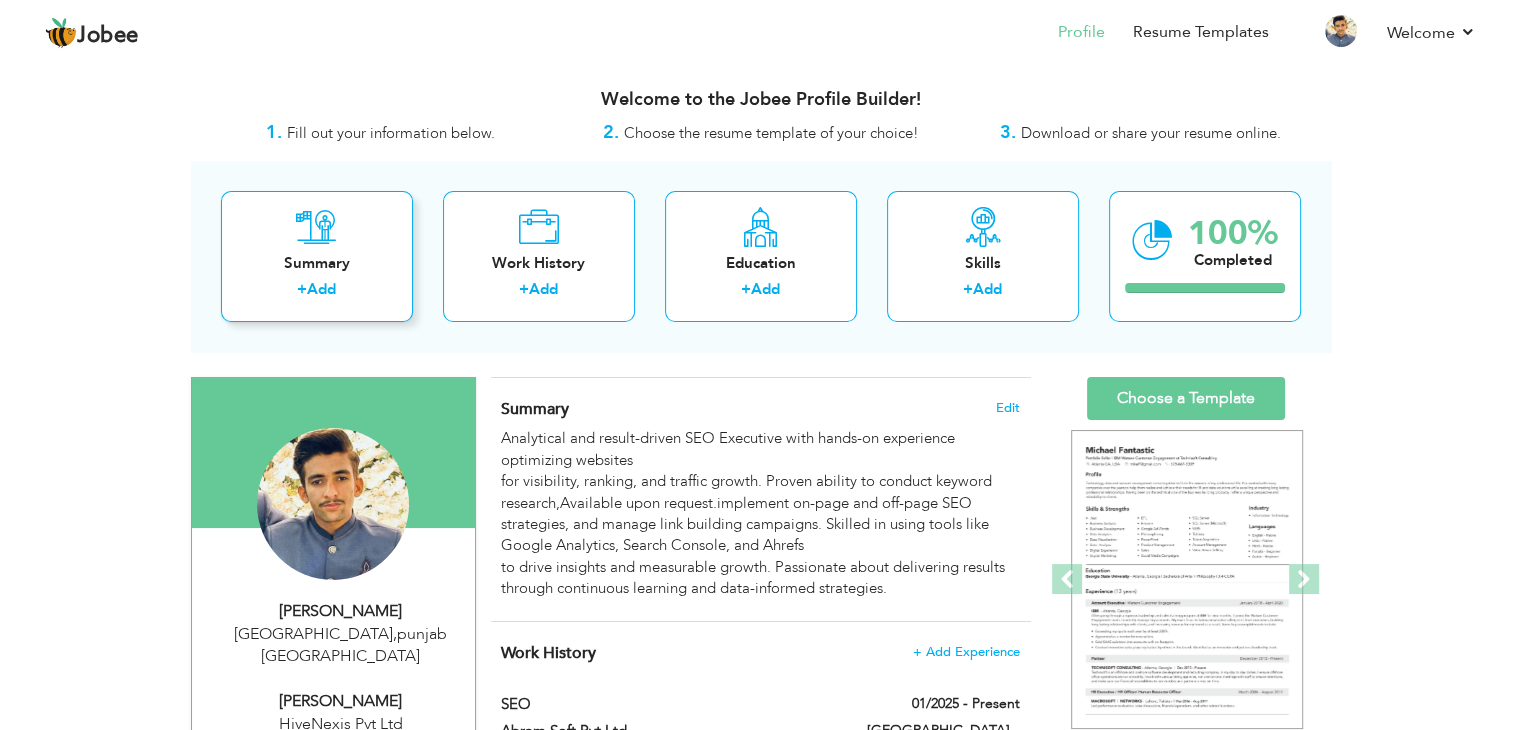 click on "Summary
+  Add" at bounding box center (317, 256) 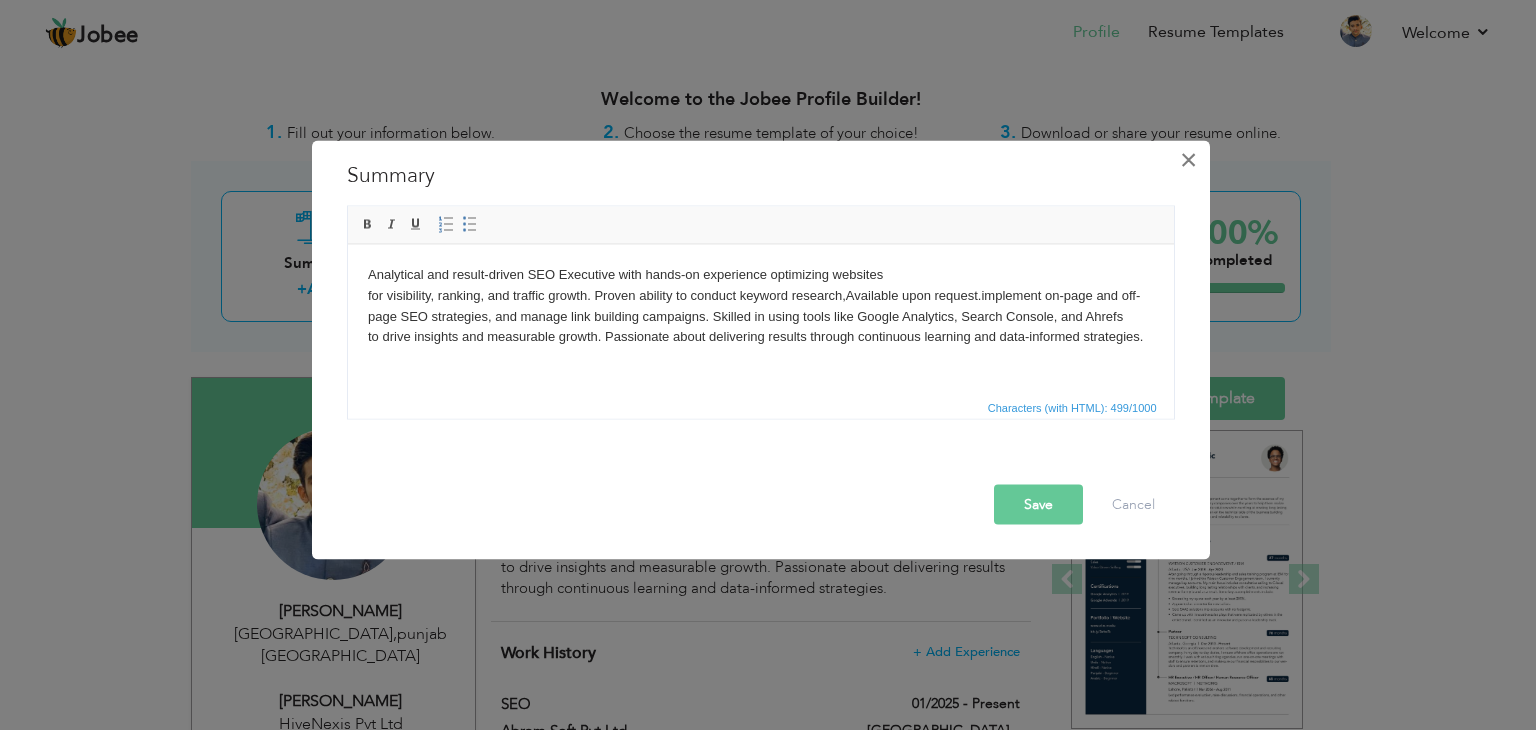 click on "×" at bounding box center [1188, 160] 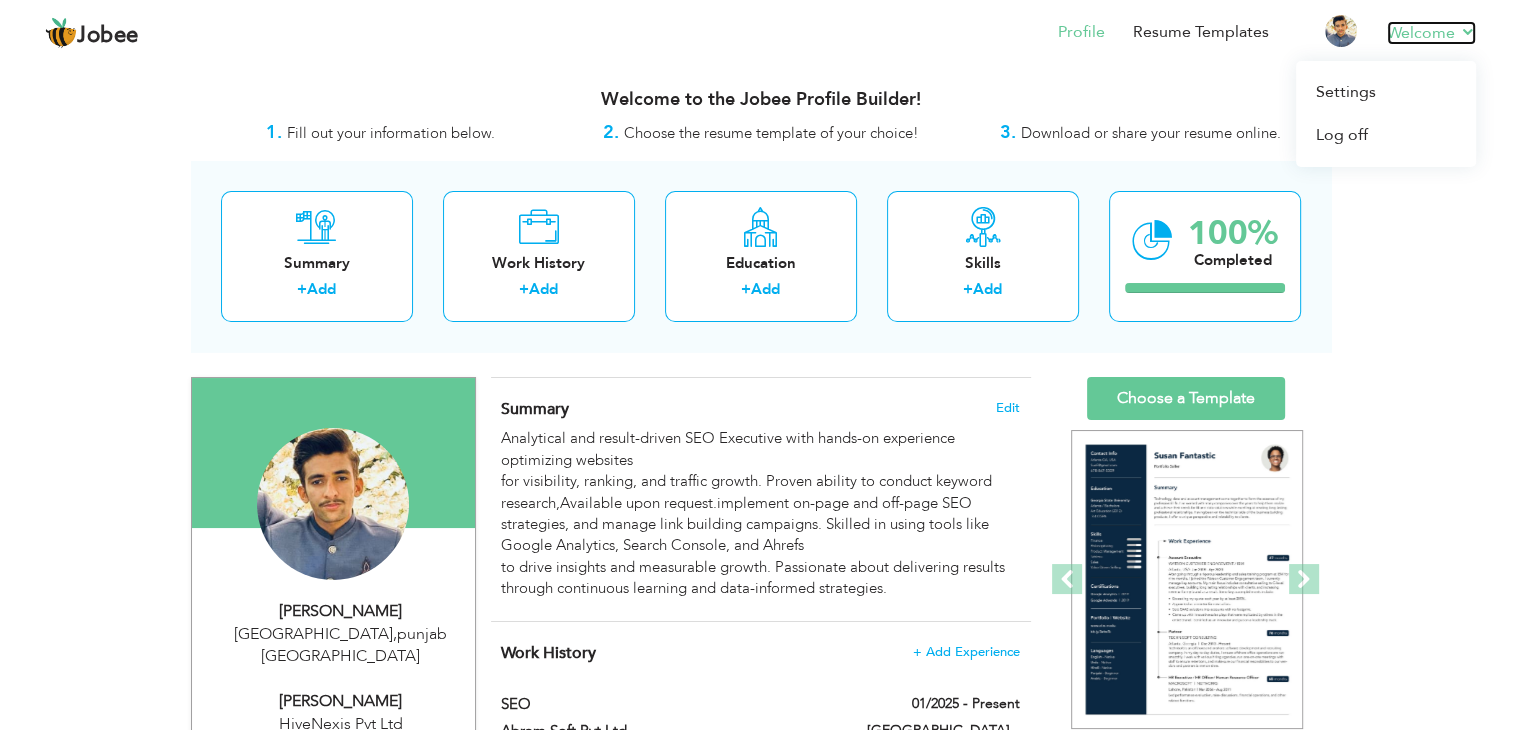 click on "Welcome" at bounding box center (1431, 33) 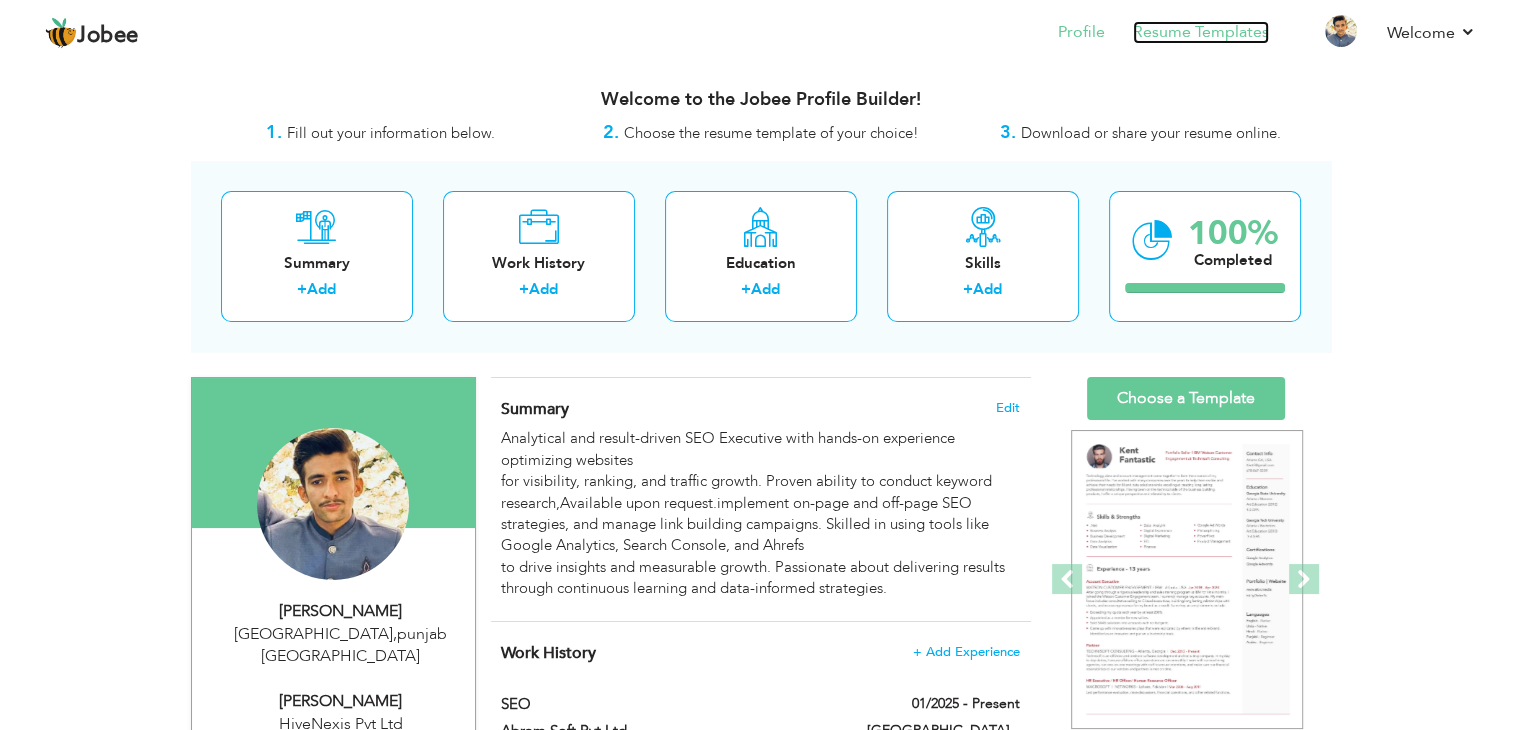 click on "Resume Templates" at bounding box center (1201, 32) 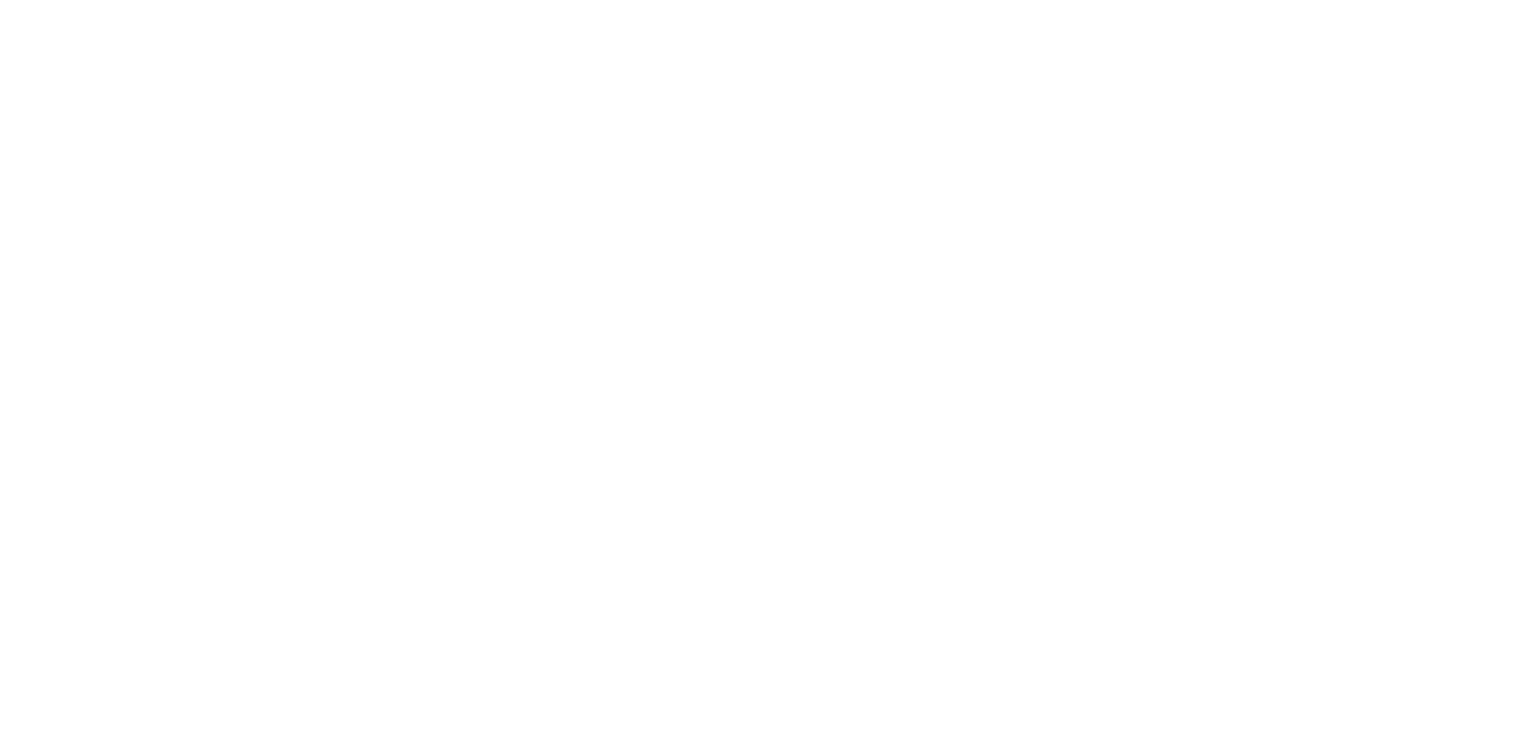 scroll, scrollTop: 0, scrollLeft: 0, axis: both 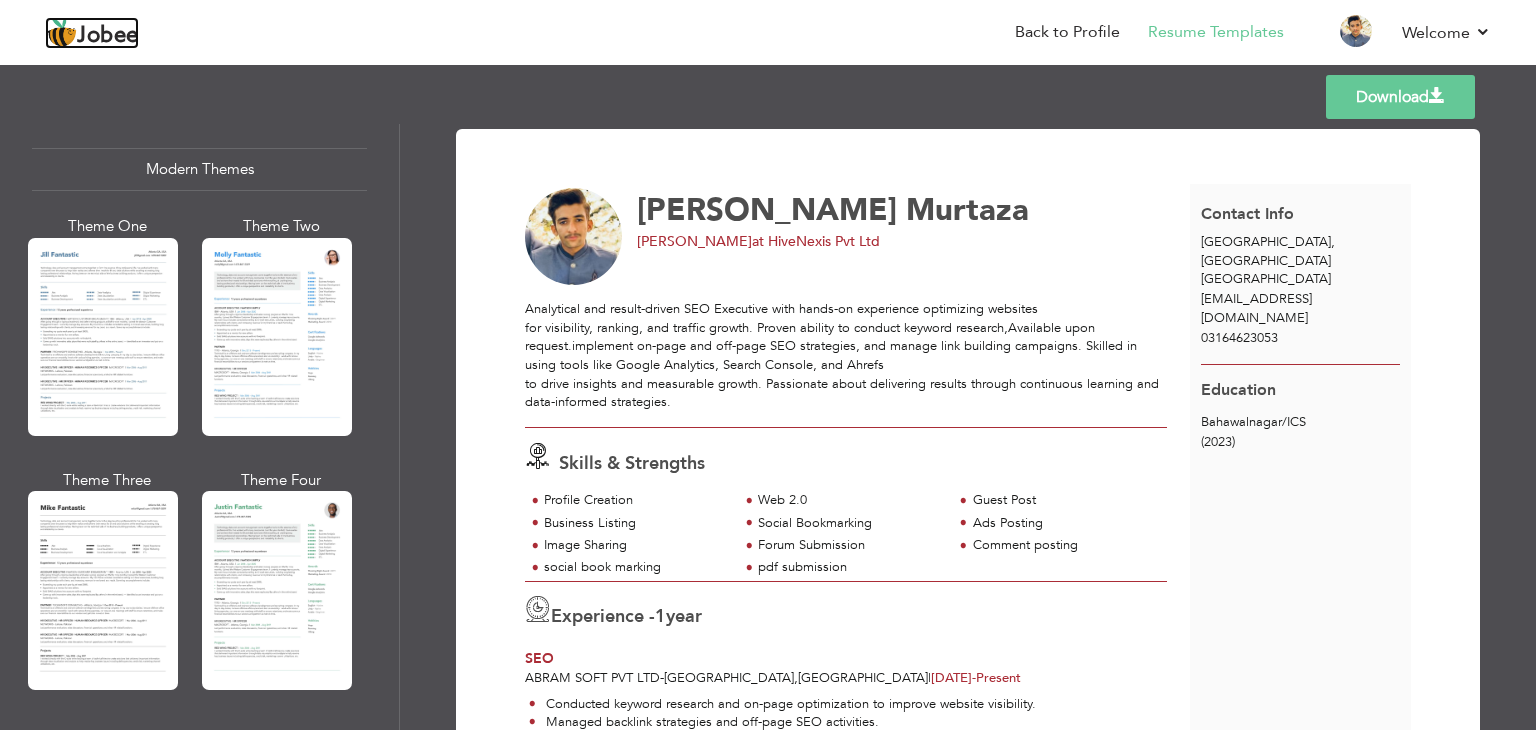 click on "Jobee" at bounding box center [108, 36] 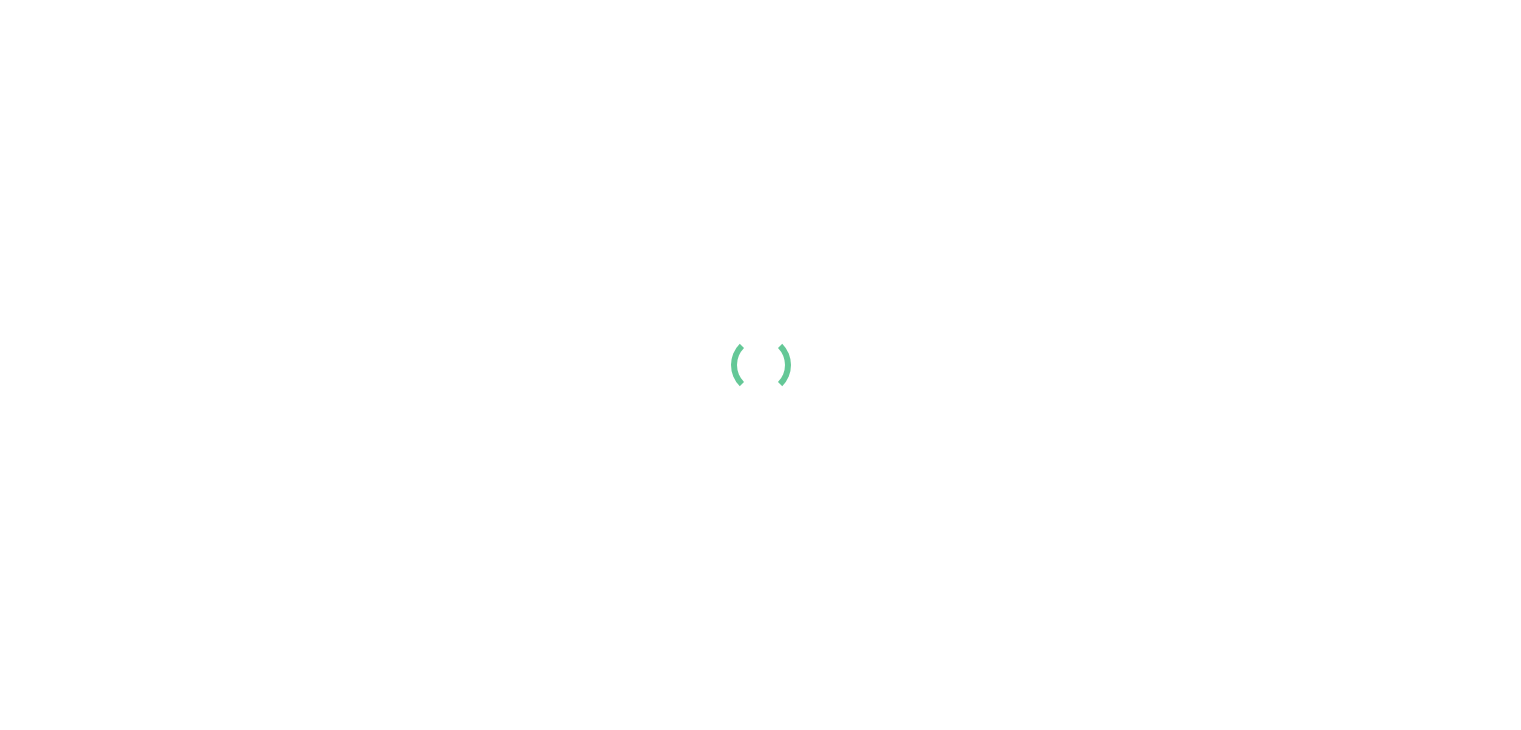 scroll, scrollTop: 0, scrollLeft: 0, axis: both 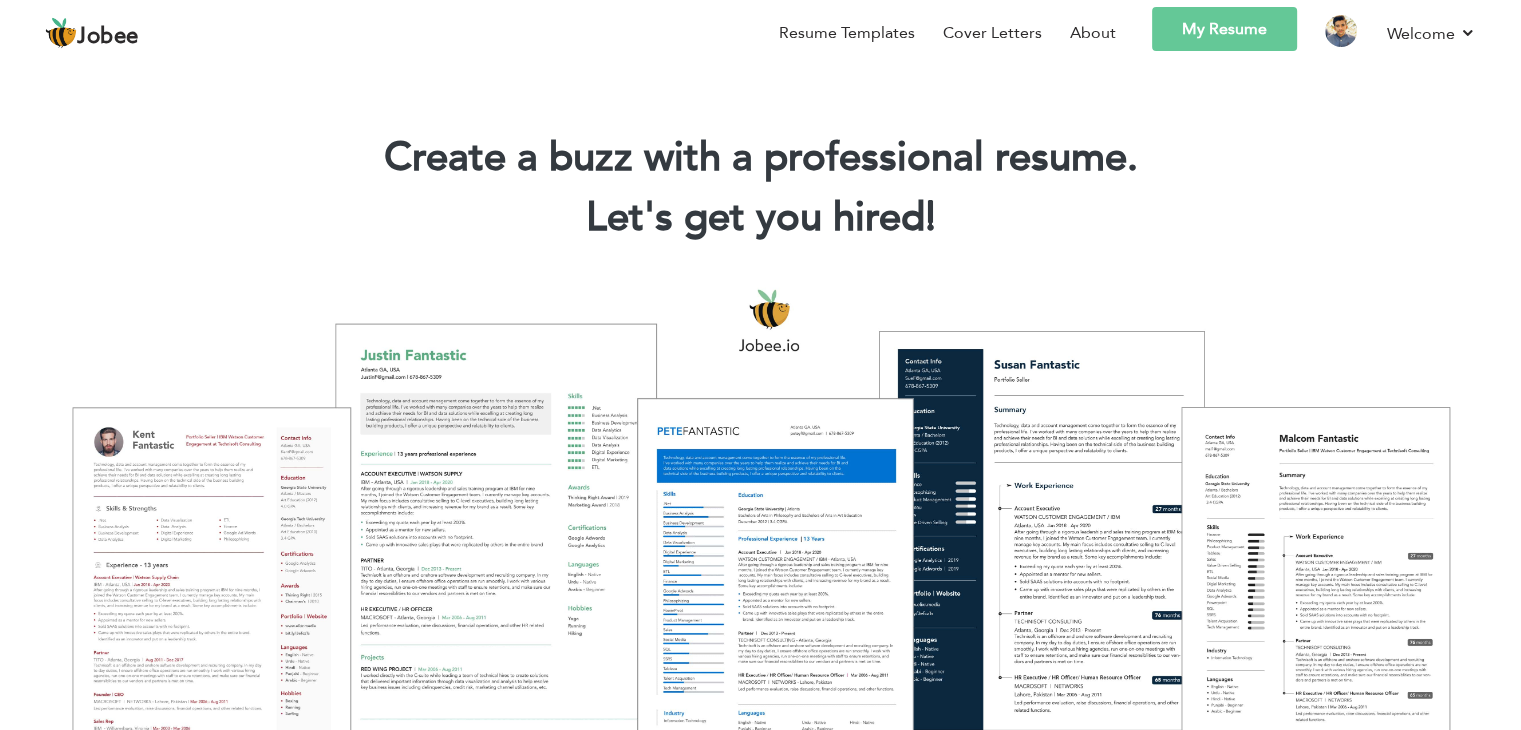 click on "Jobee" at bounding box center [108, 37] 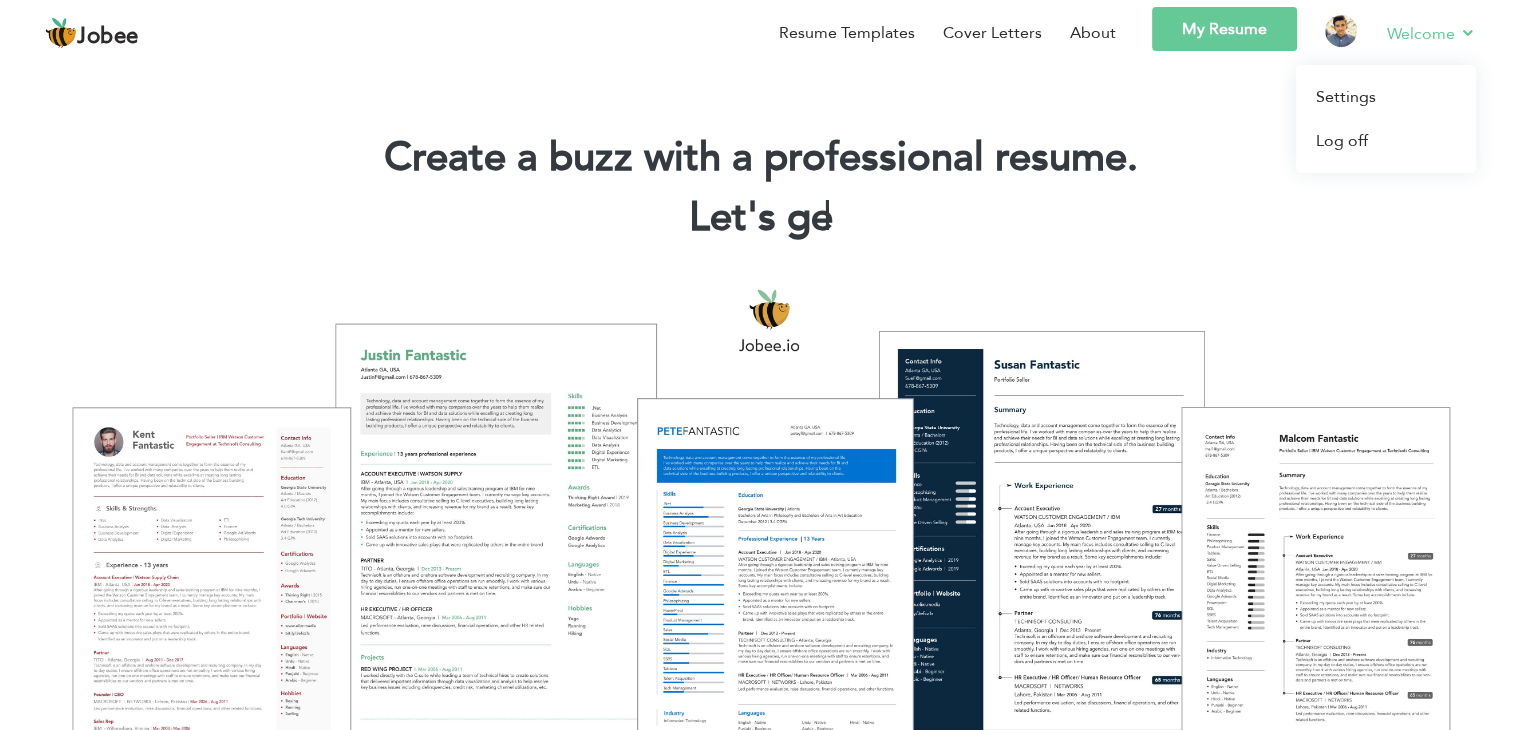click on "Welcome
Settings
Log off" at bounding box center [1417, 36] 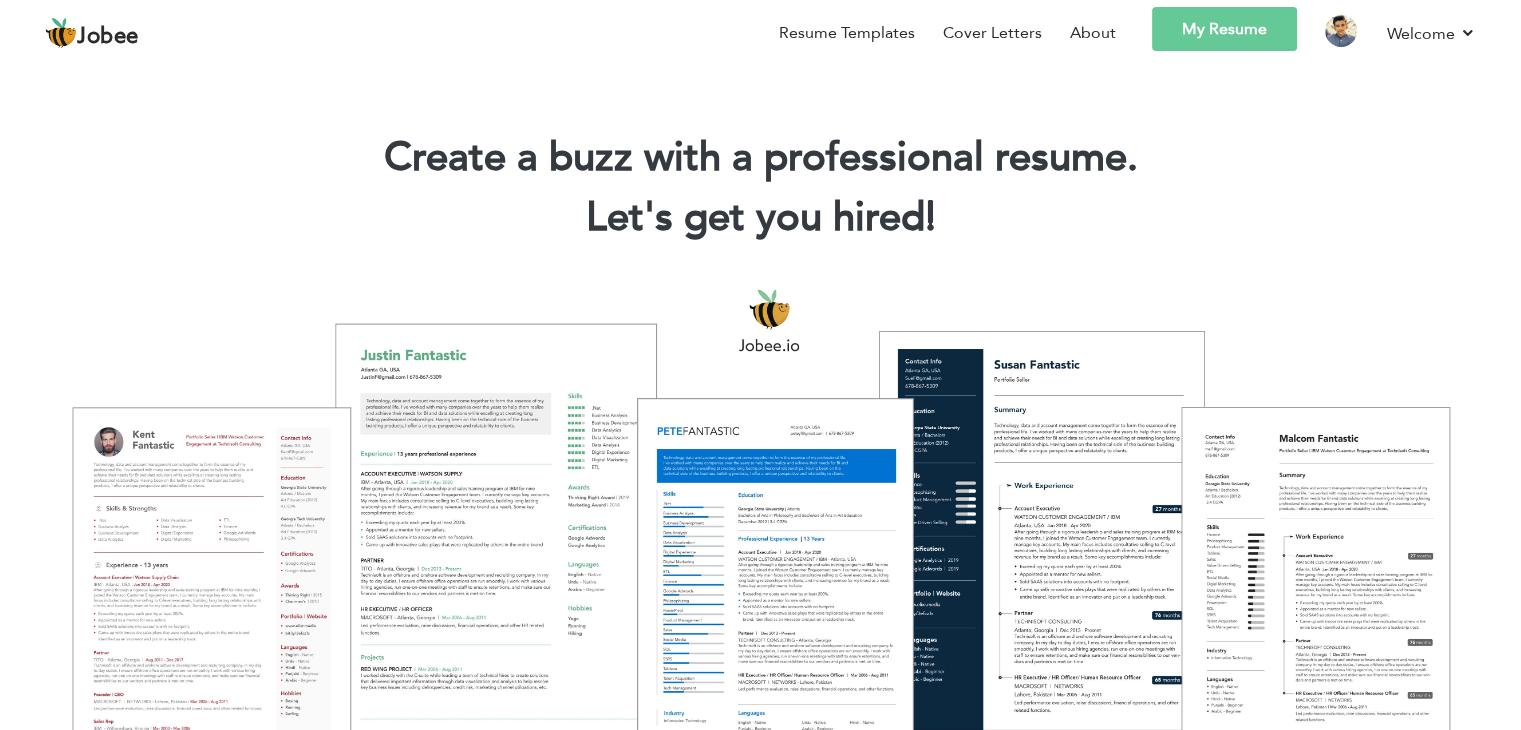 click on "My Resume" at bounding box center (1224, 29) 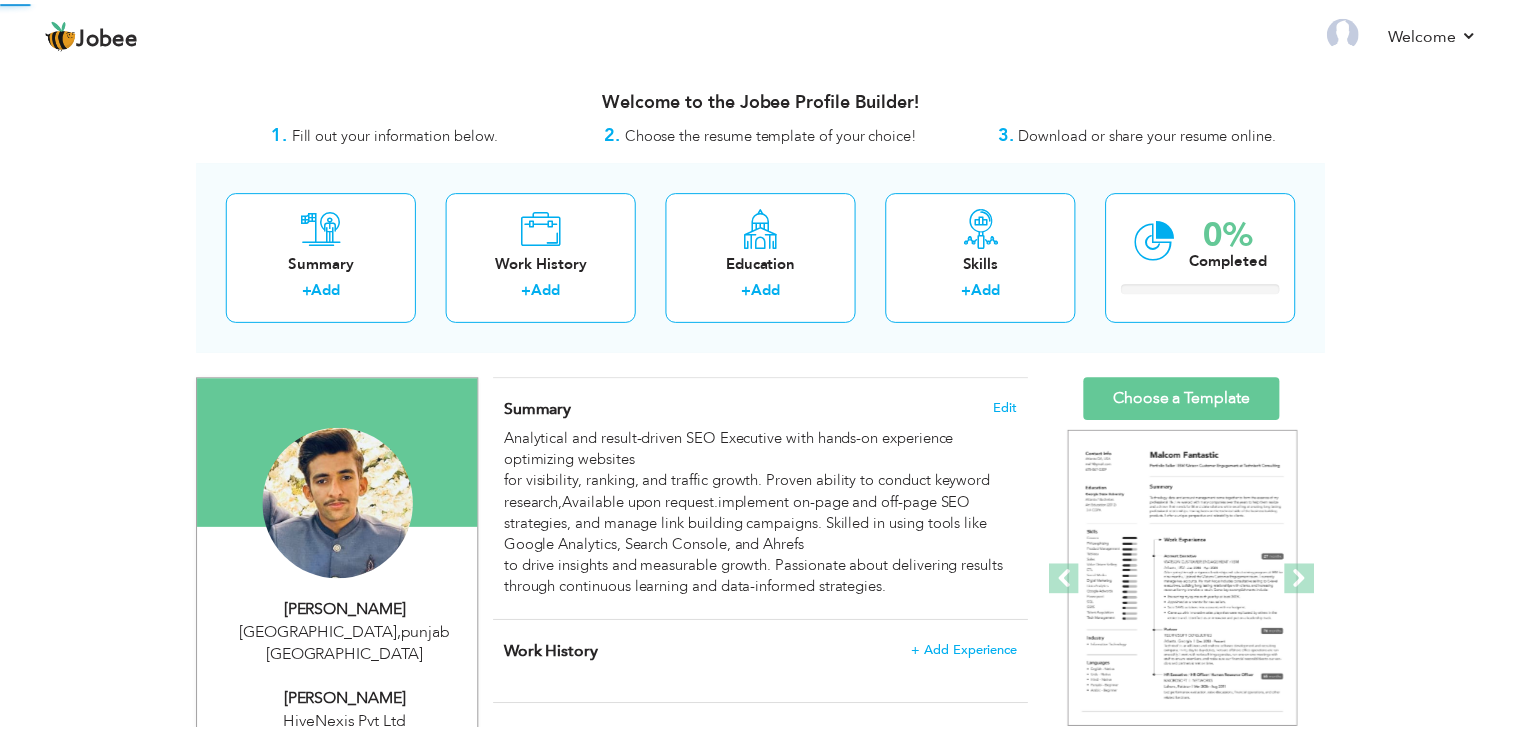 scroll, scrollTop: 0, scrollLeft: 0, axis: both 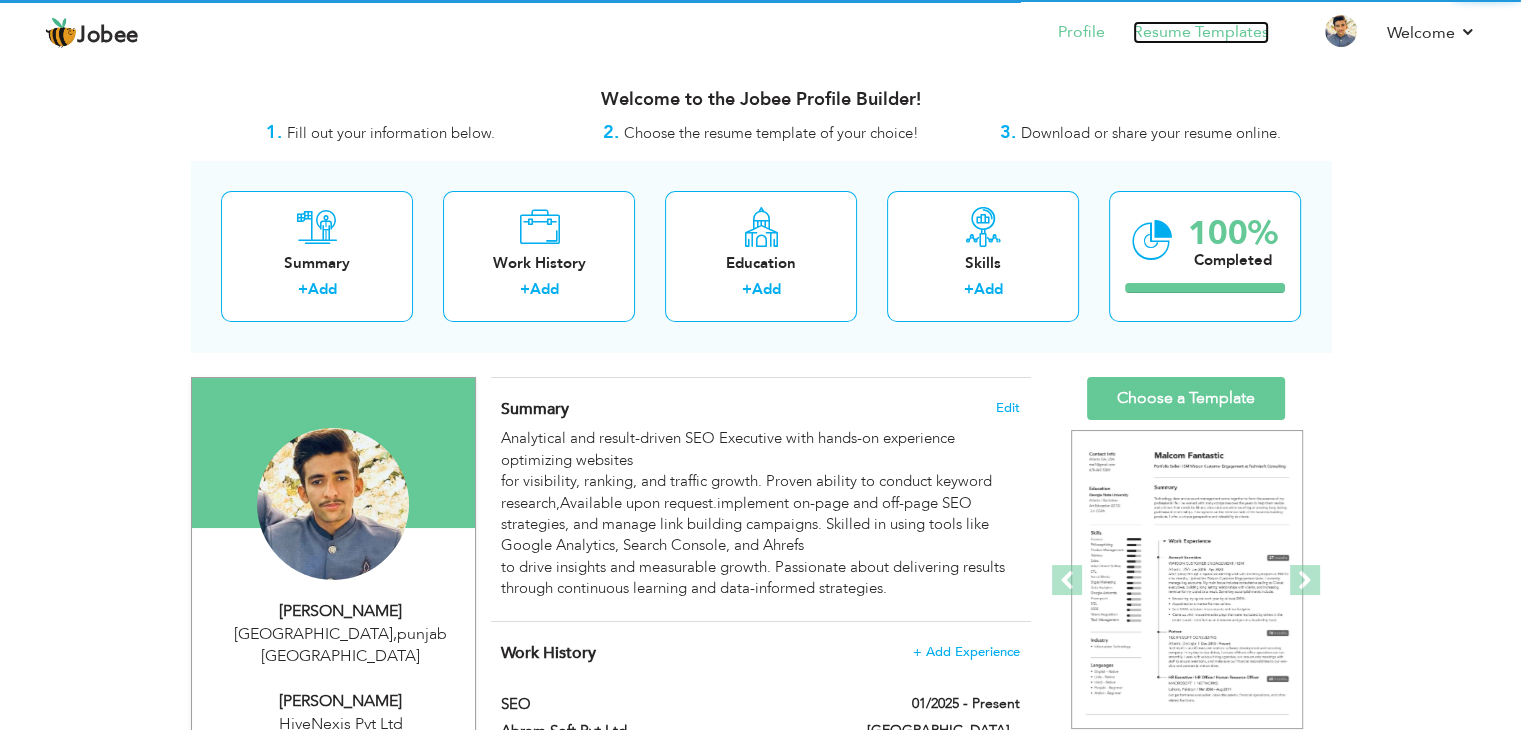 click on "Resume Templates" at bounding box center (1201, 32) 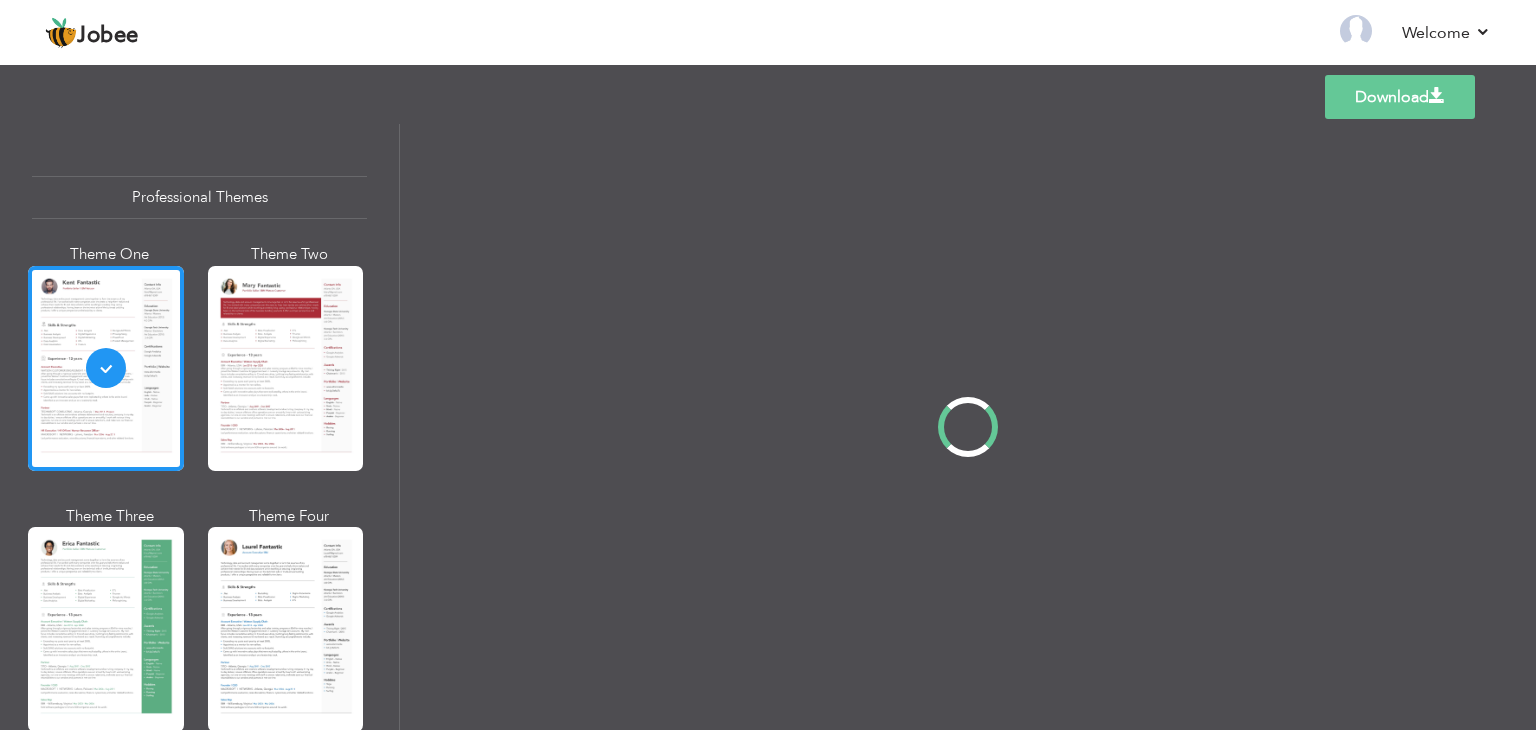 scroll, scrollTop: 0, scrollLeft: 0, axis: both 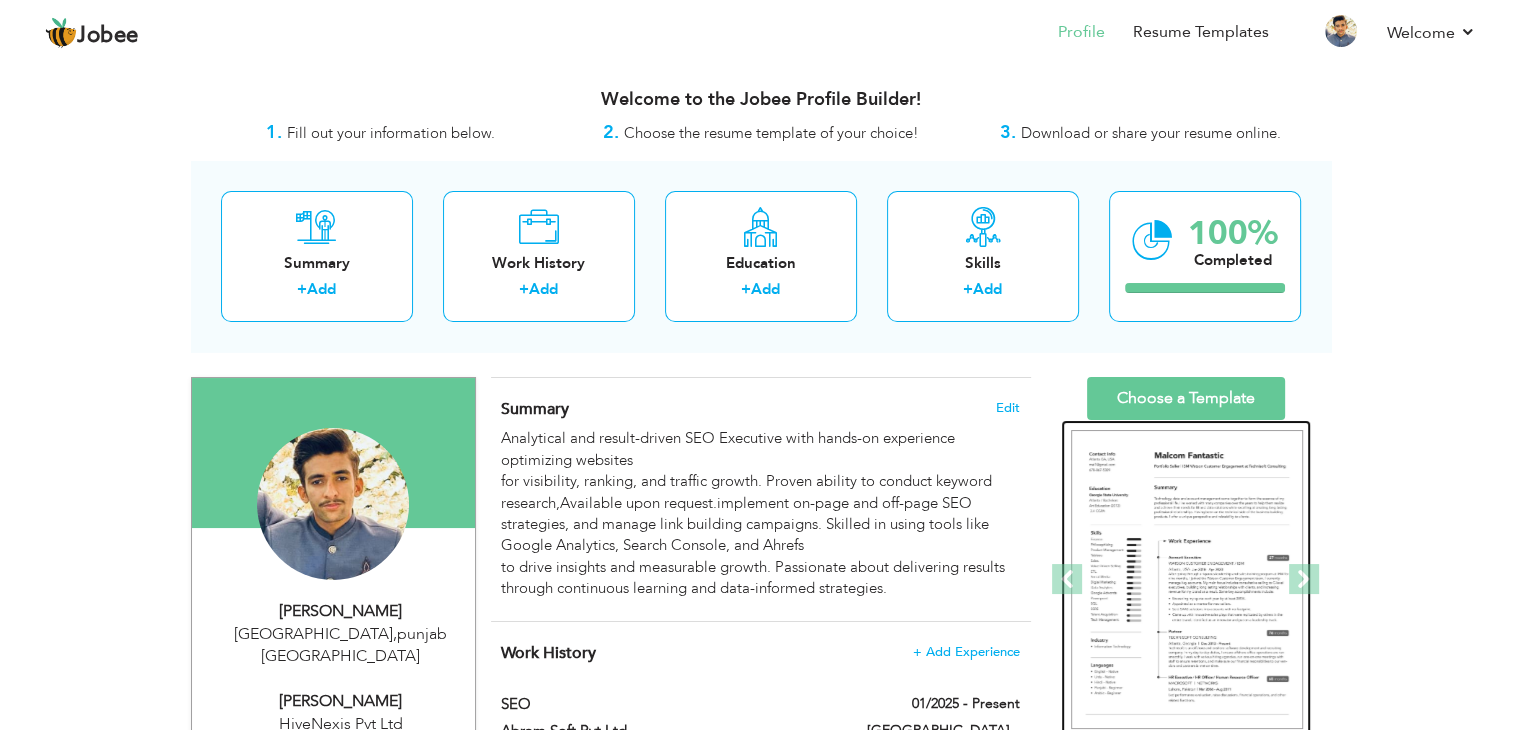 click at bounding box center (1187, 580) 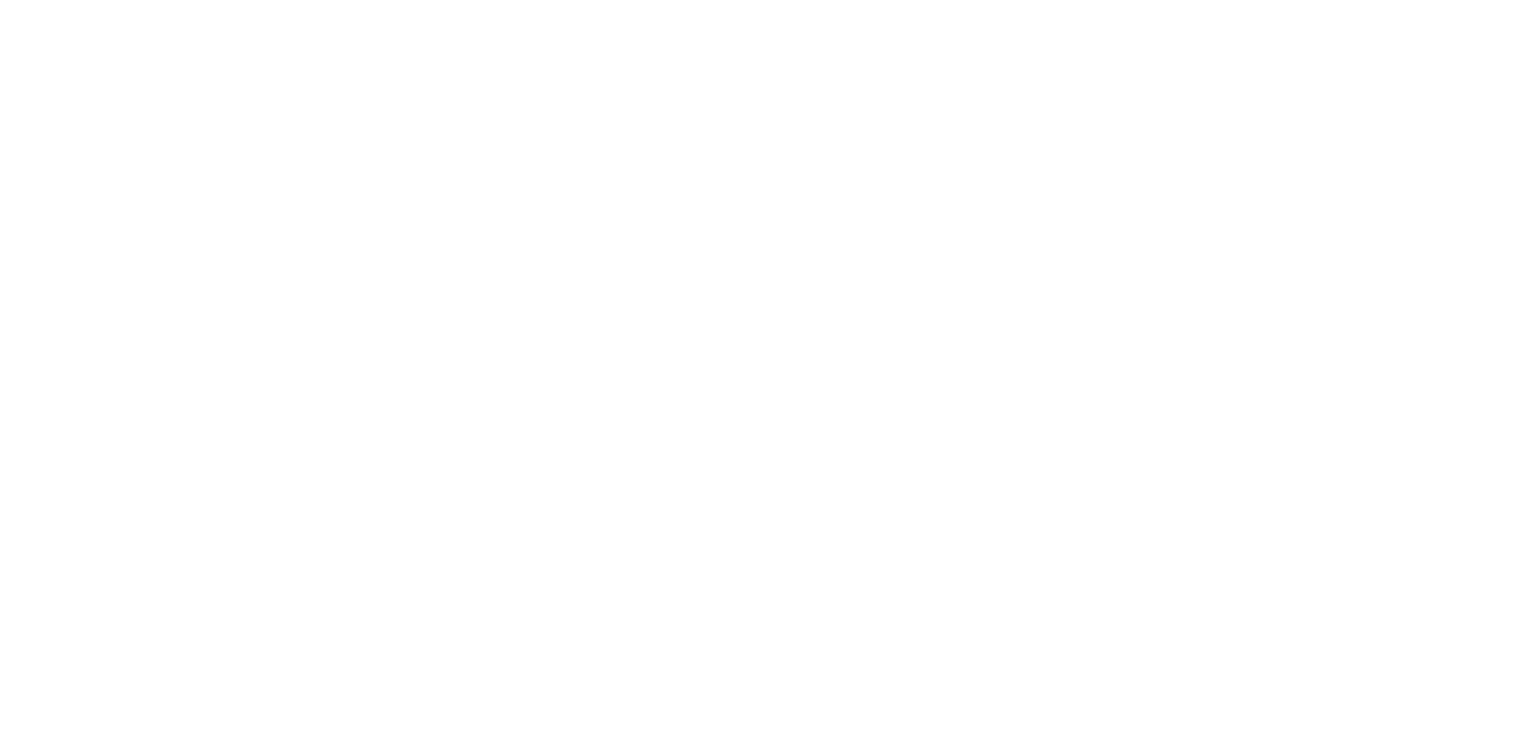 scroll, scrollTop: 0, scrollLeft: 0, axis: both 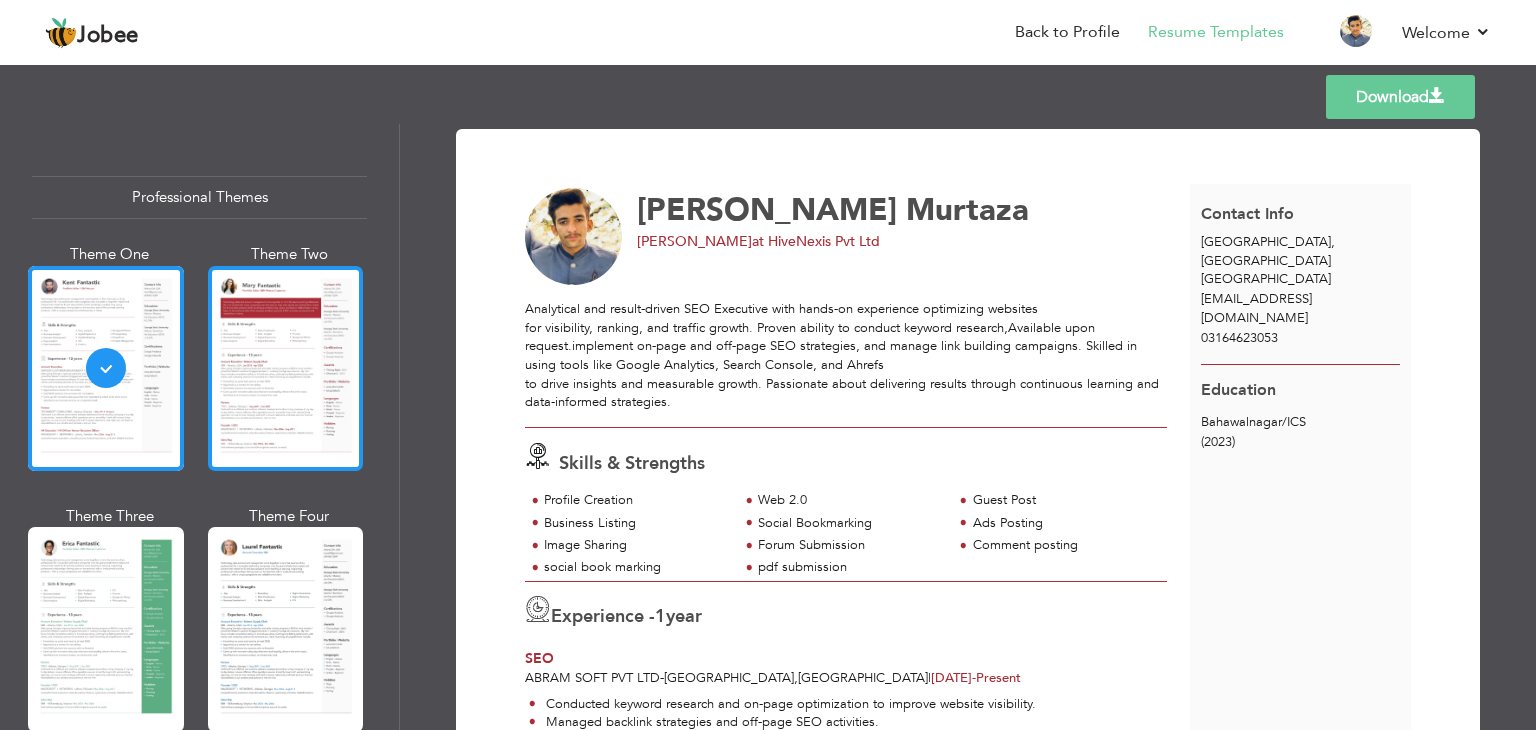 click at bounding box center (286, 368) 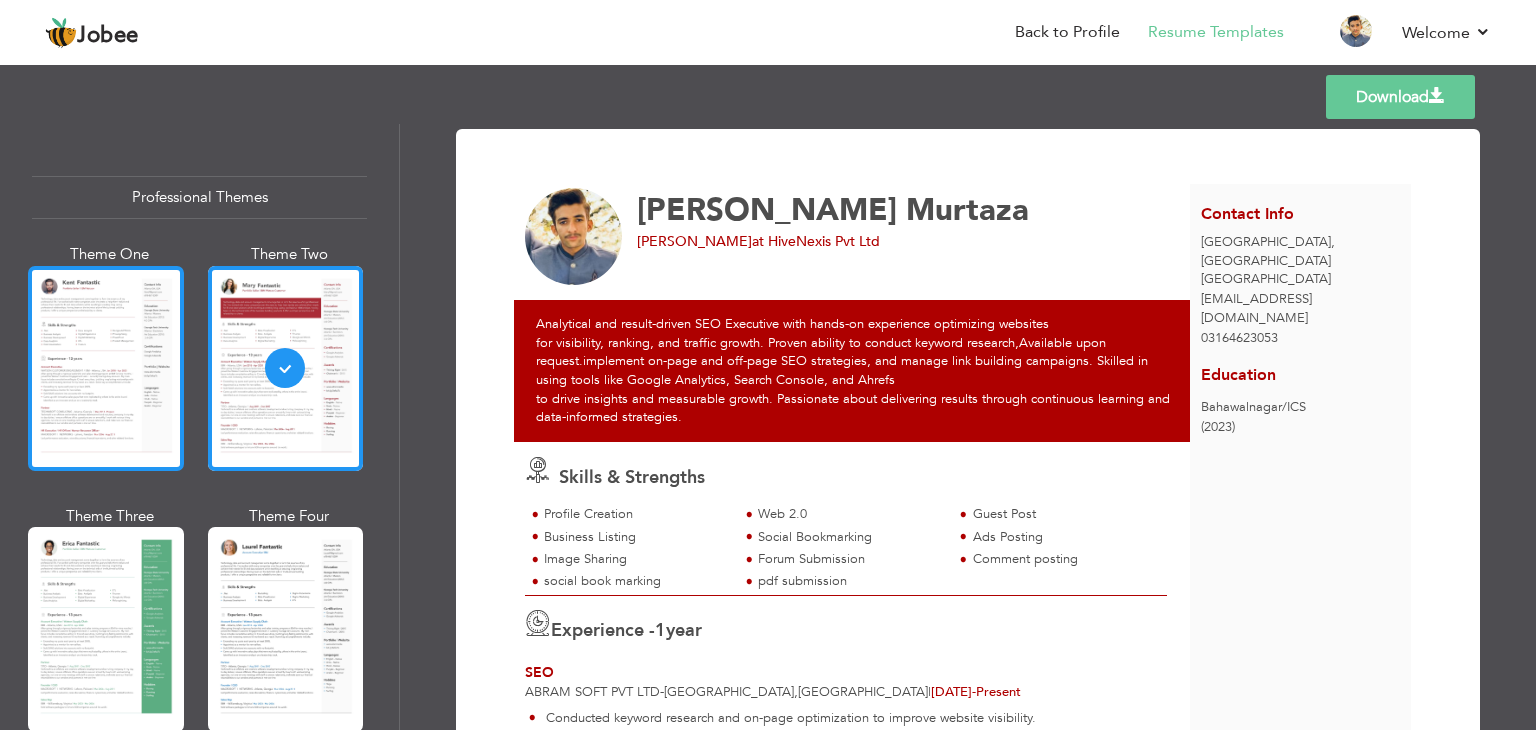 click at bounding box center (106, 368) 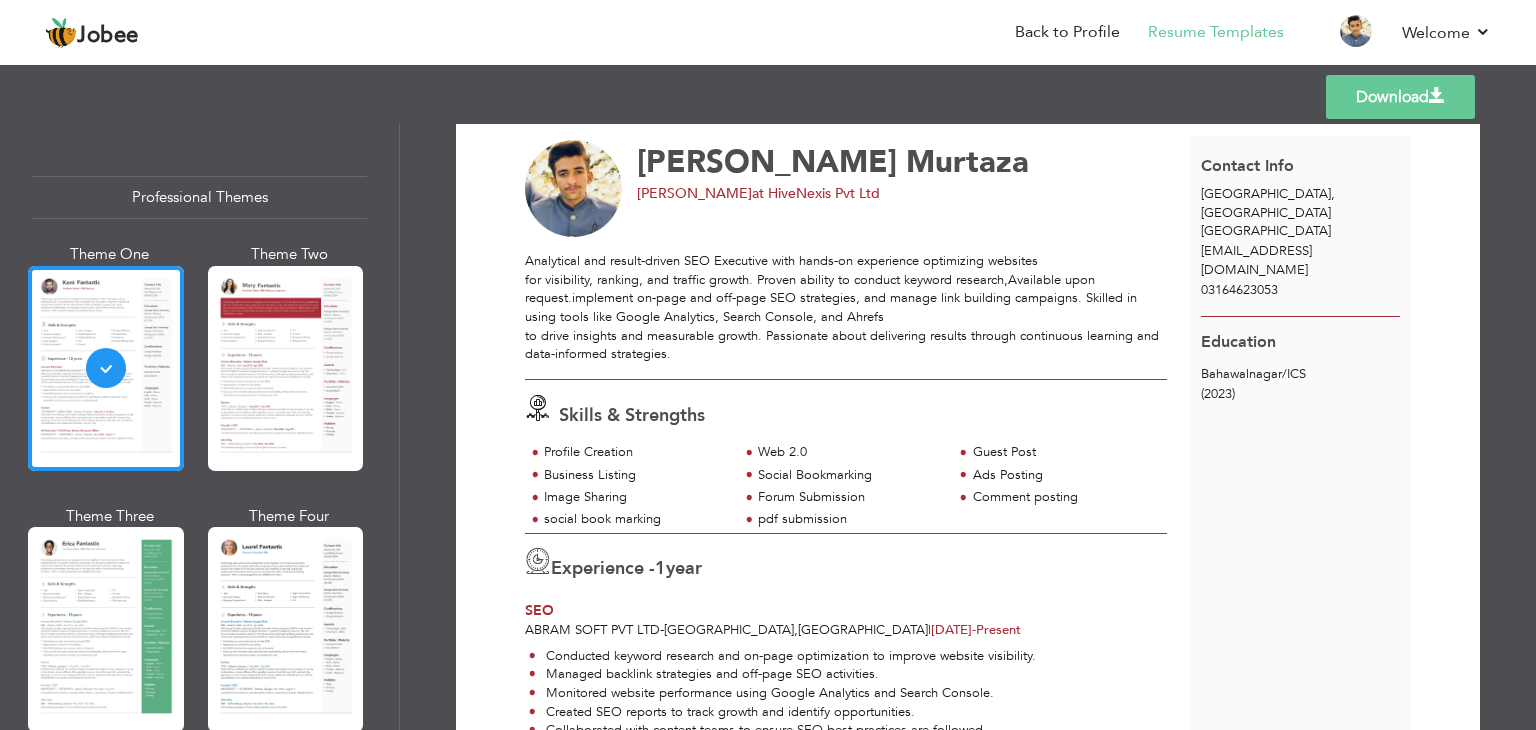 scroll, scrollTop: 0, scrollLeft: 0, axis: both 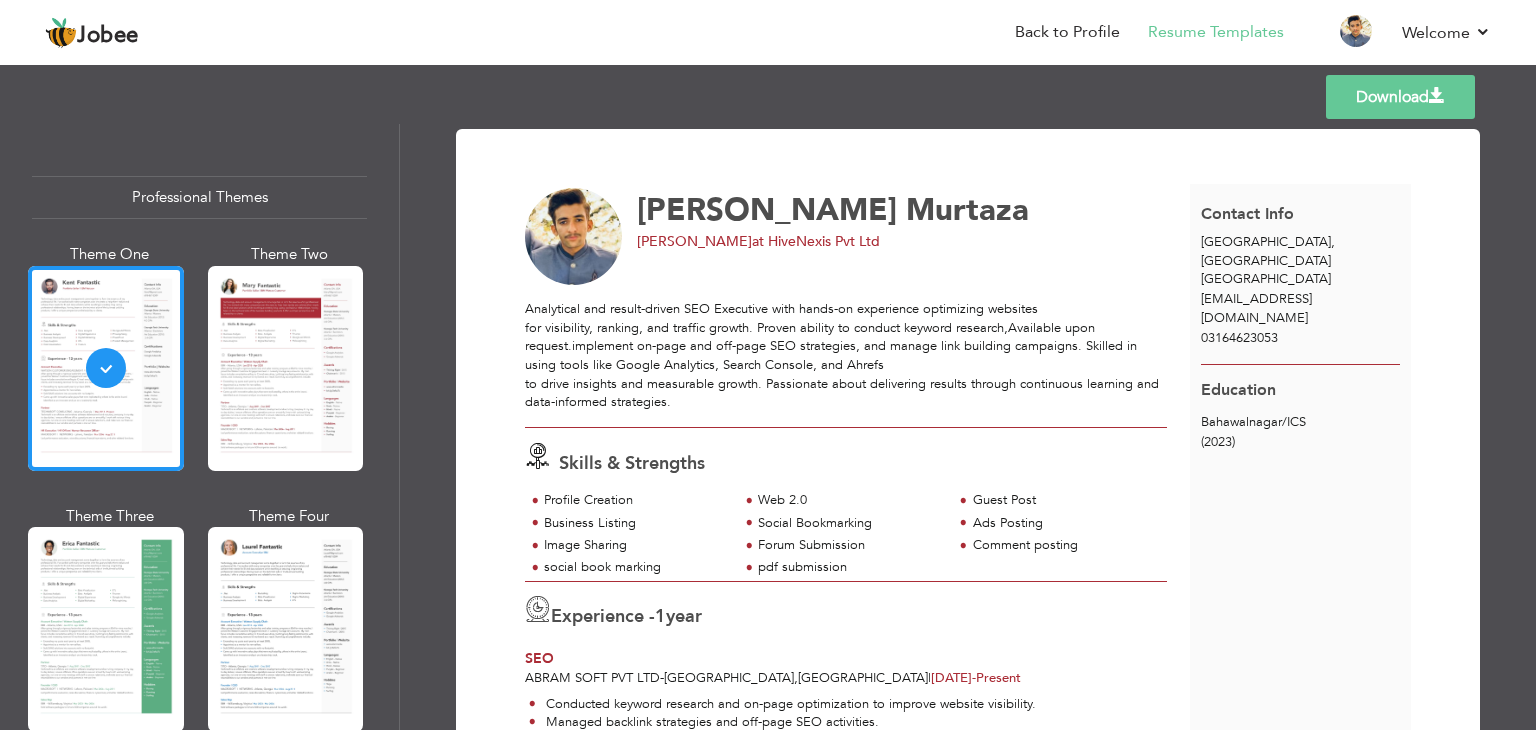 click on "[PERSON_NAME]
Seo  at HiveNexis Pvt Ltd" at bounding box center [857, 237] 